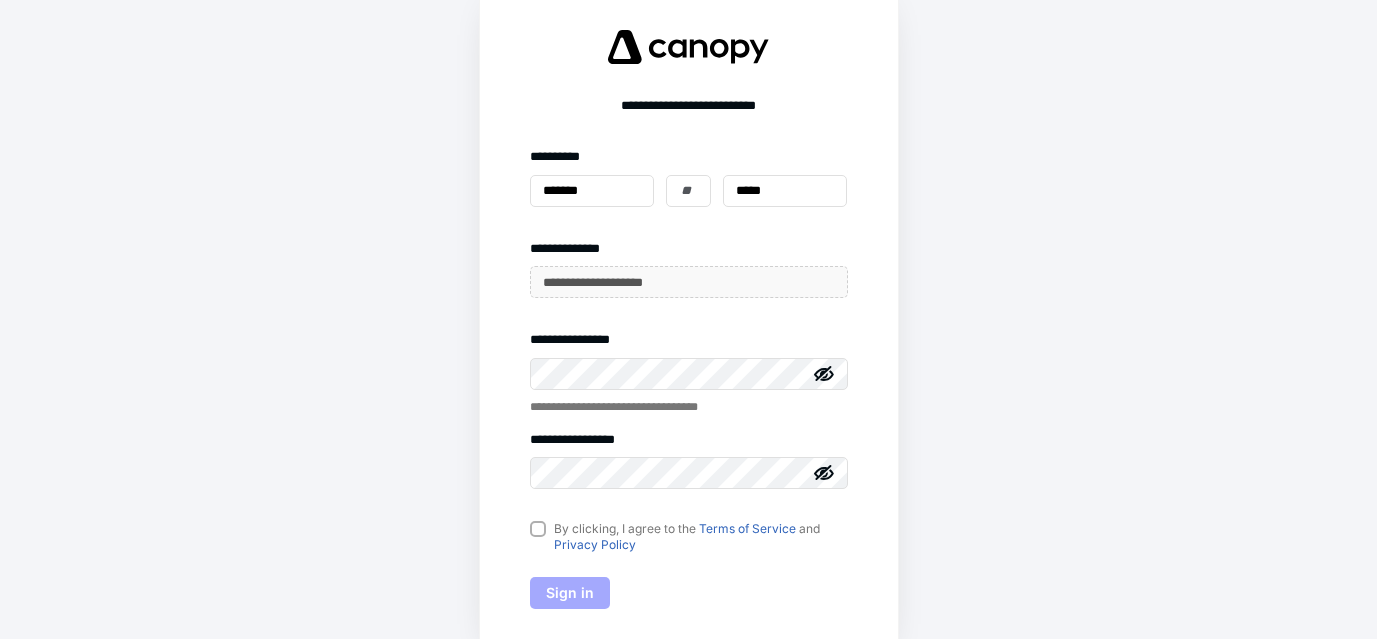 scroll, scrollTop: 0, scrollLeft: 0, axis: both 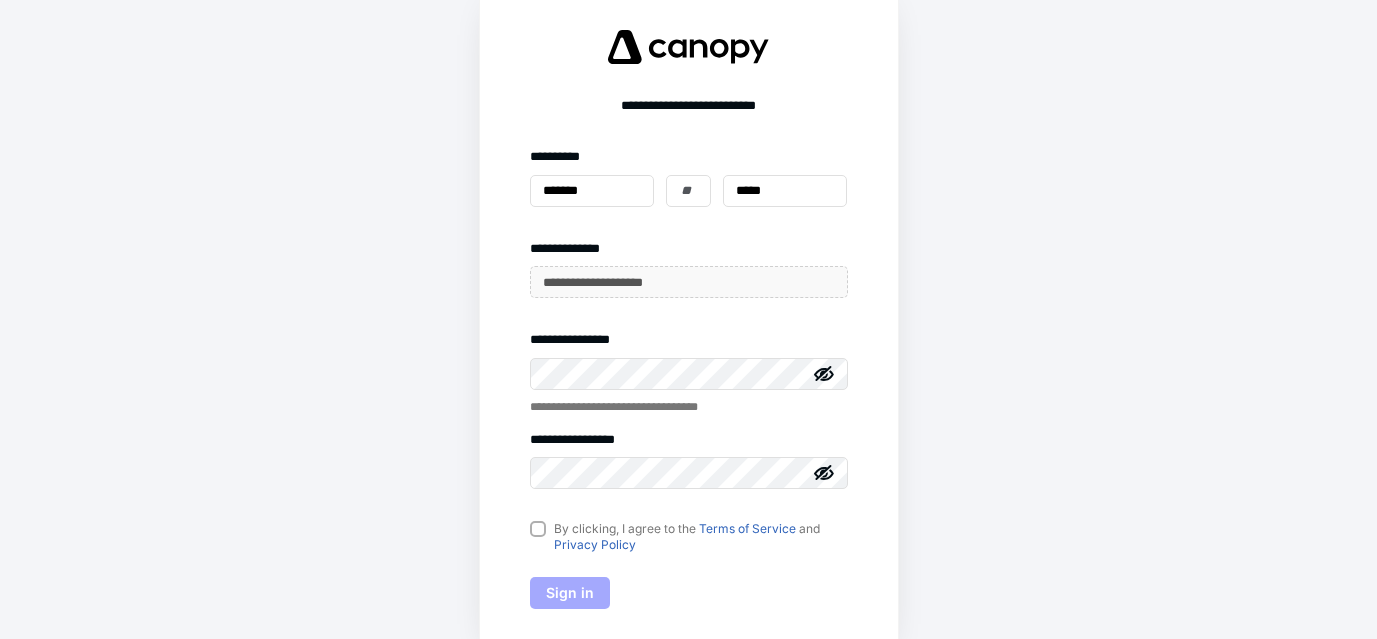 click 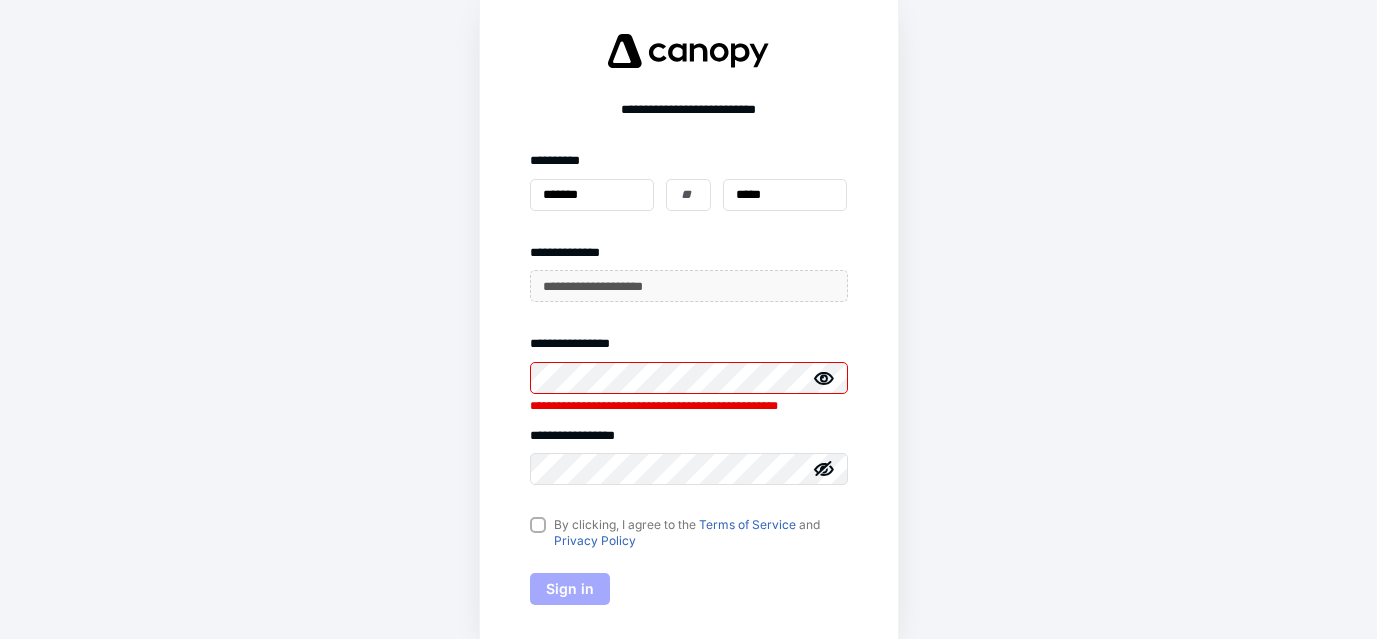 click on "**********" at bounding box center (689, 320) 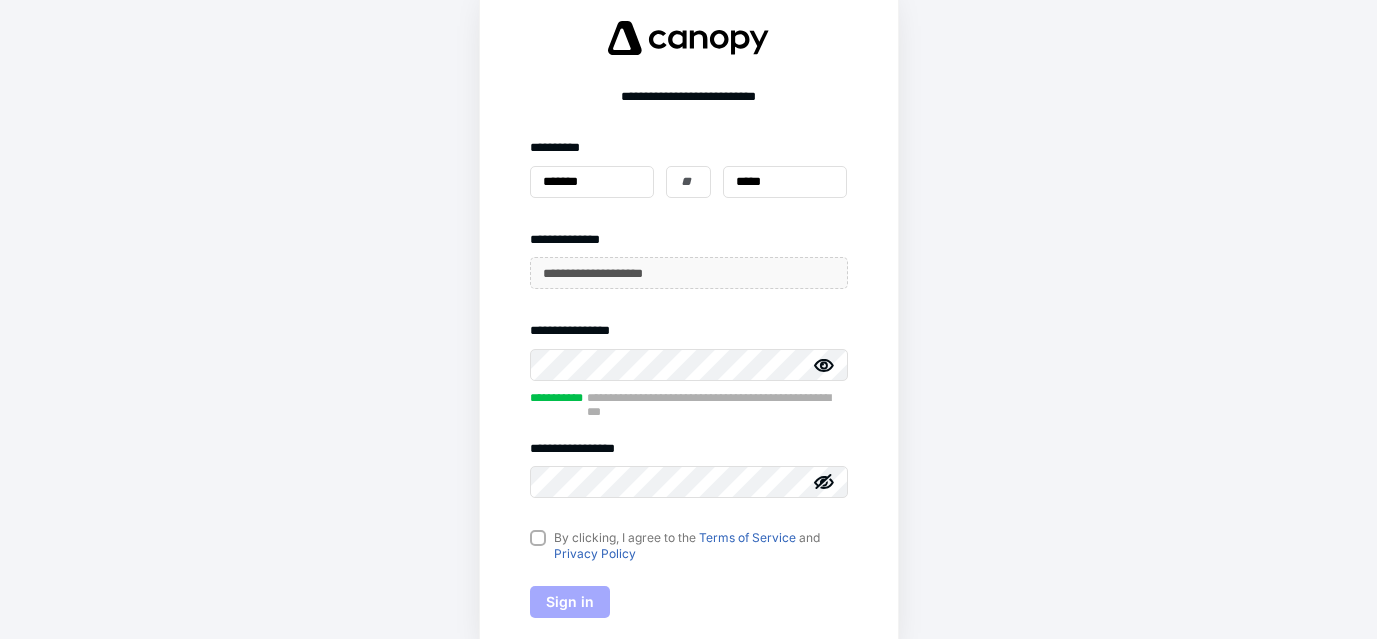 click 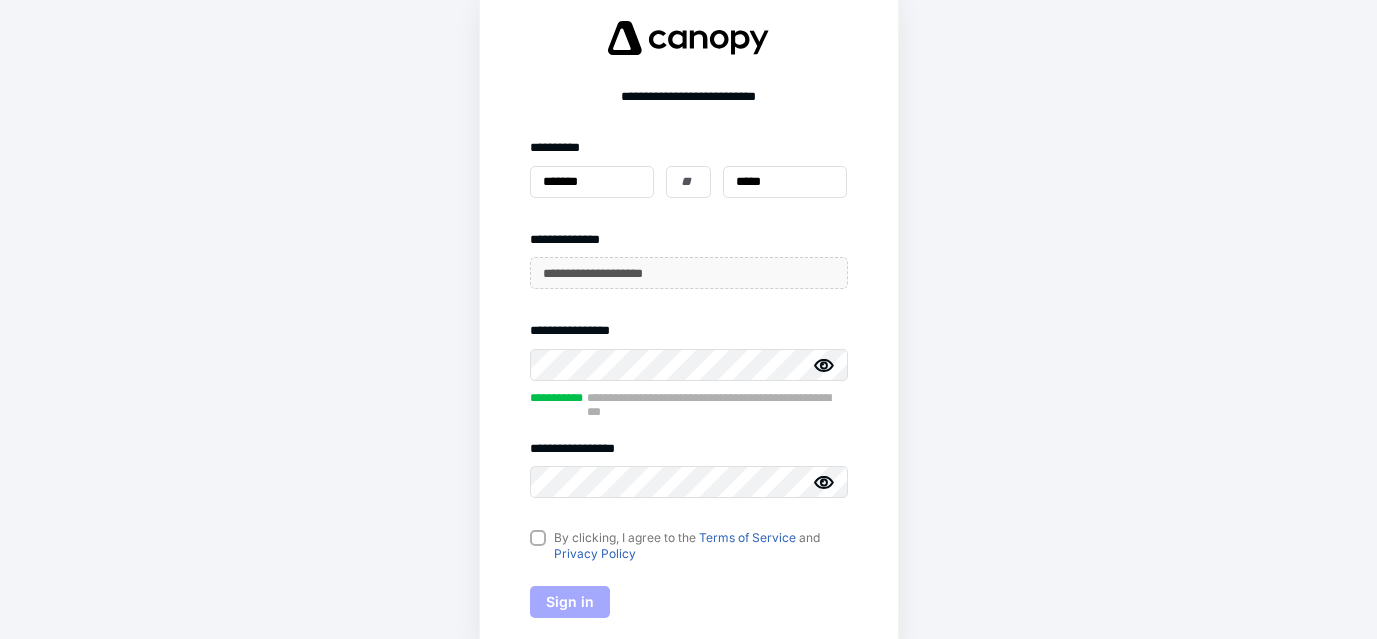 click on "By clicking, I agree to the   Terms of Service   and   Privacy Policy" at bounding box center [689, 546] 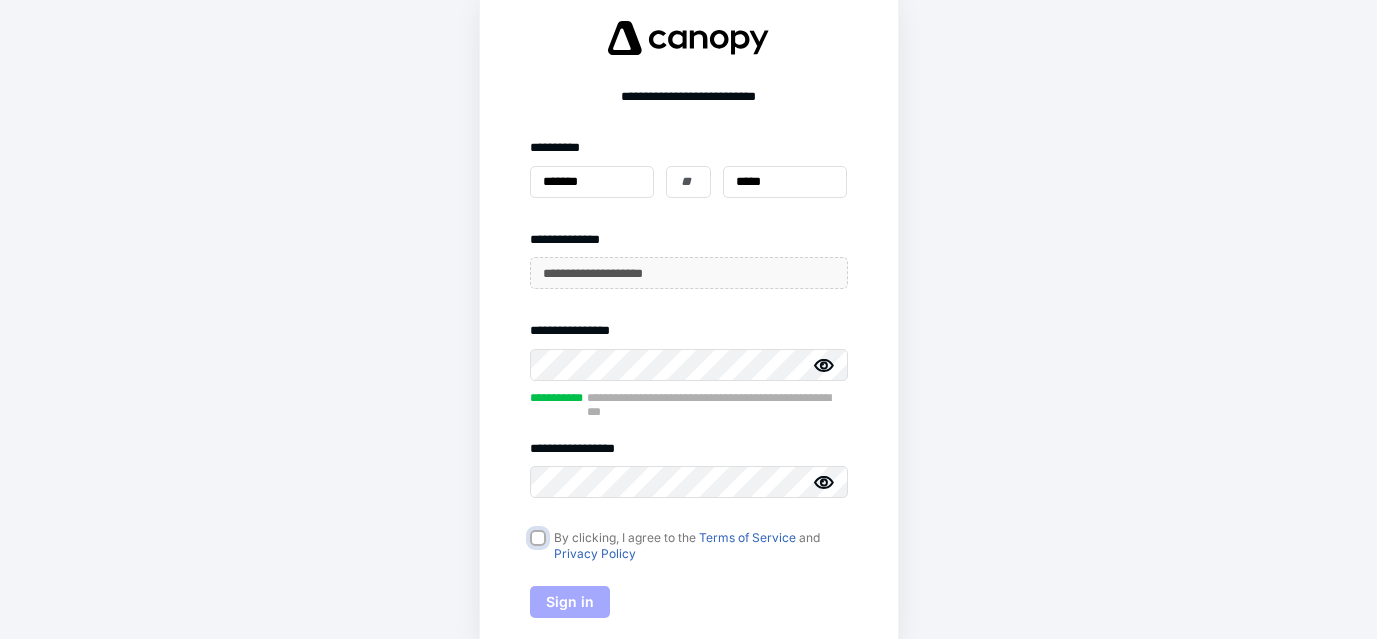click on "By clicking, I agree to the   Terms of Service   and   Privacy Policy" at bounding box center [540, 539] 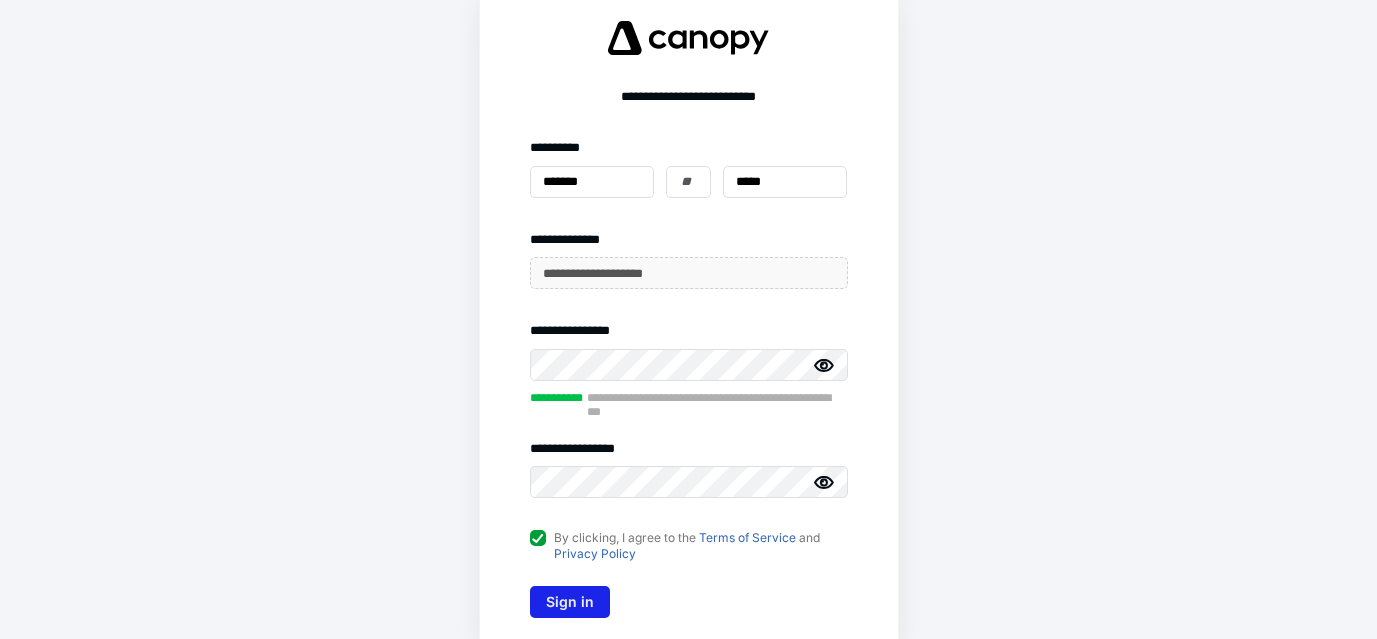 click on "Sign in" at bounding box center (570, 602) 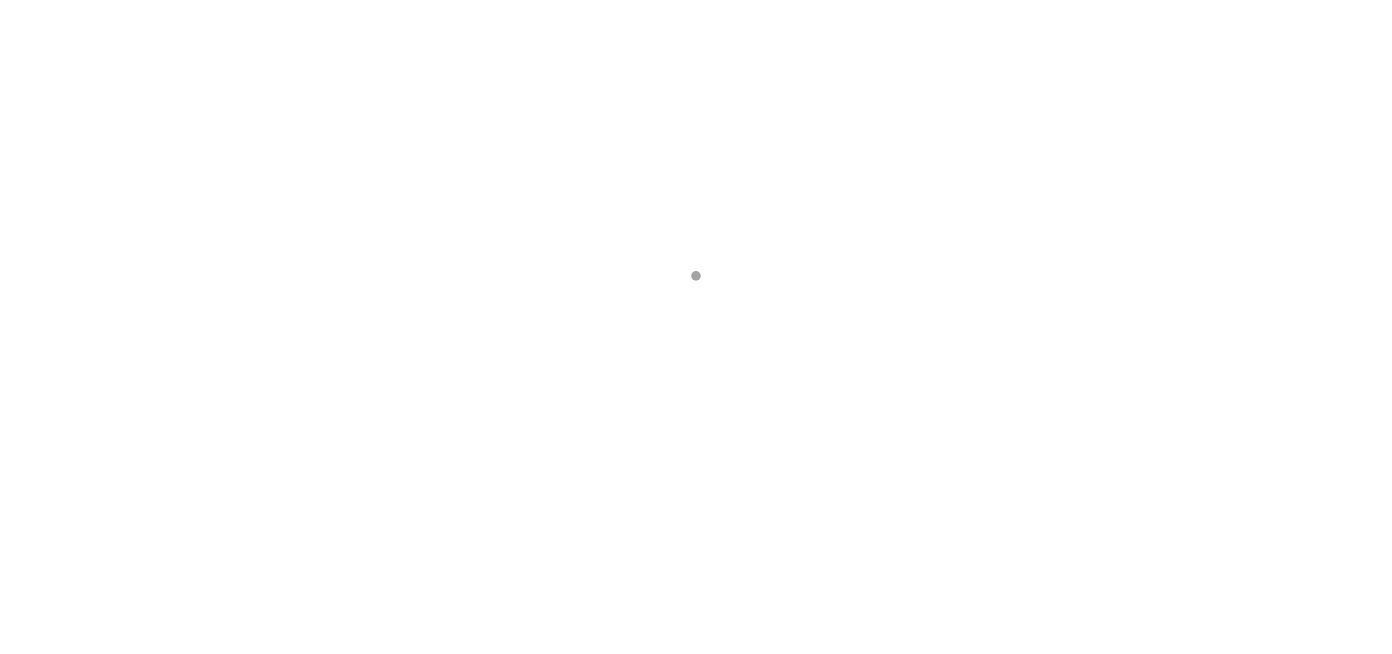 scroll, scrollTop: 0, scrollLeft: 0, axis: both 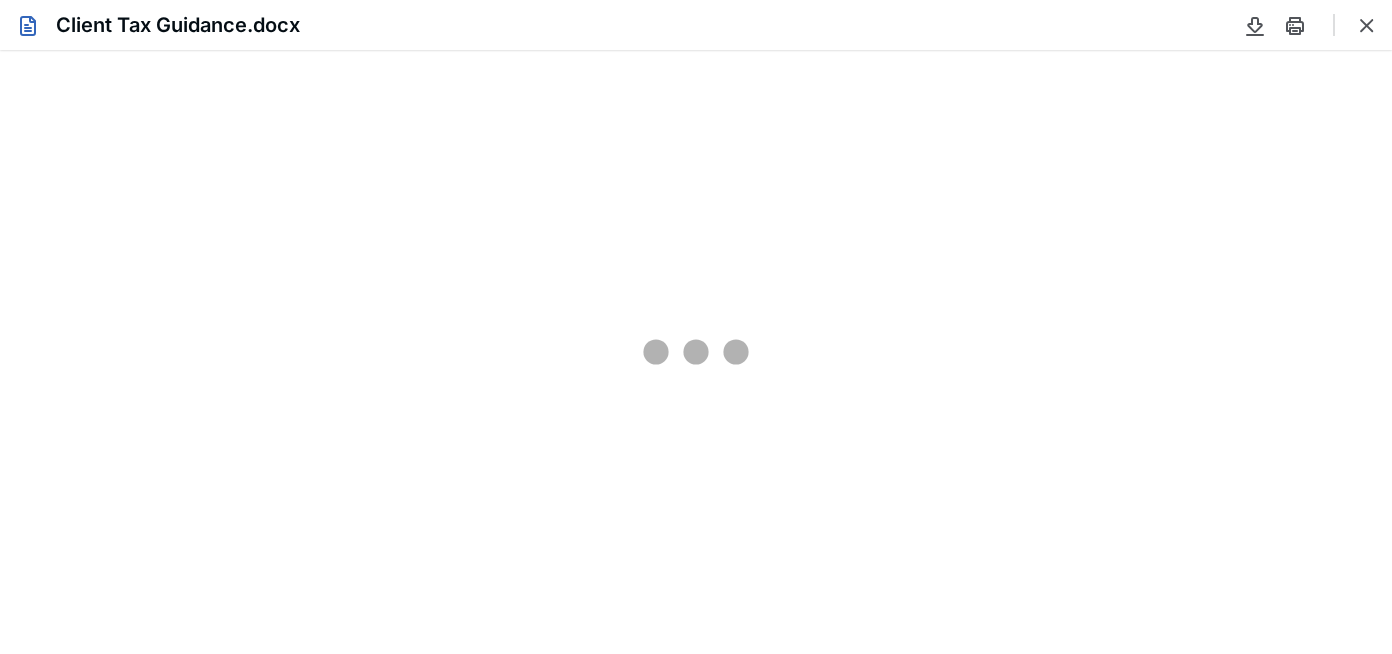 type on "71" 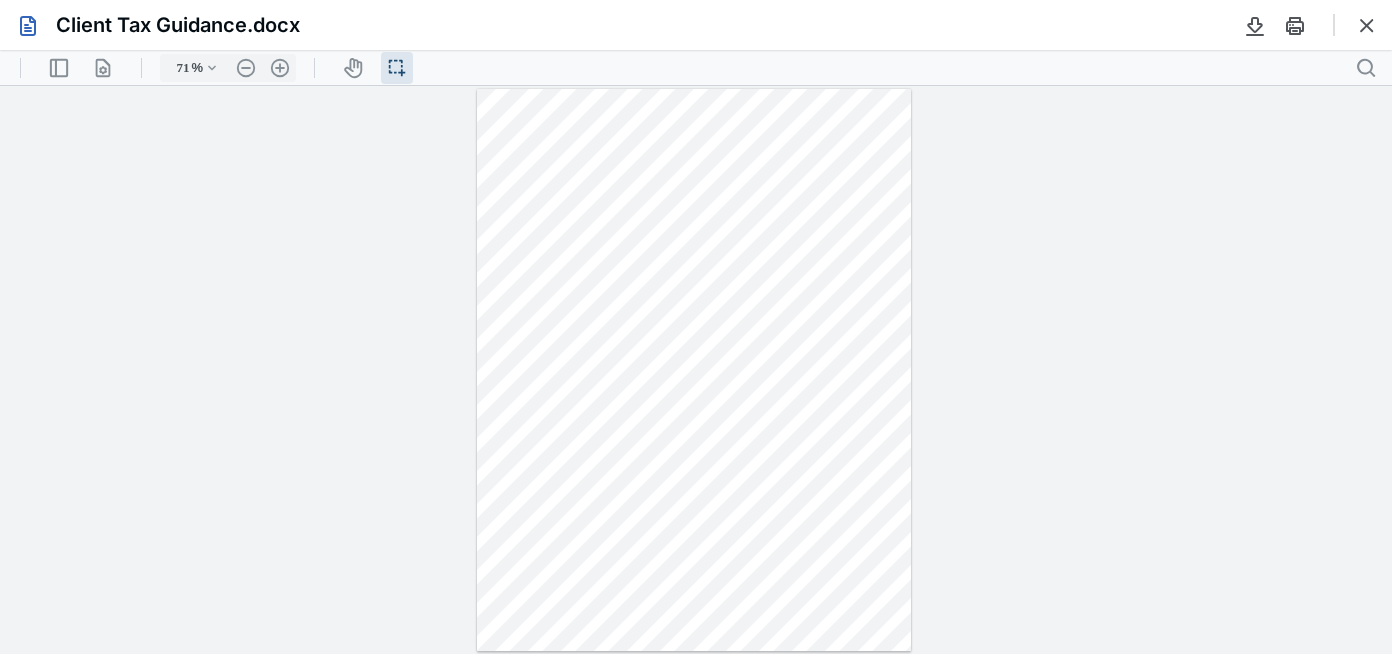 click at bounding box center [696, 370] 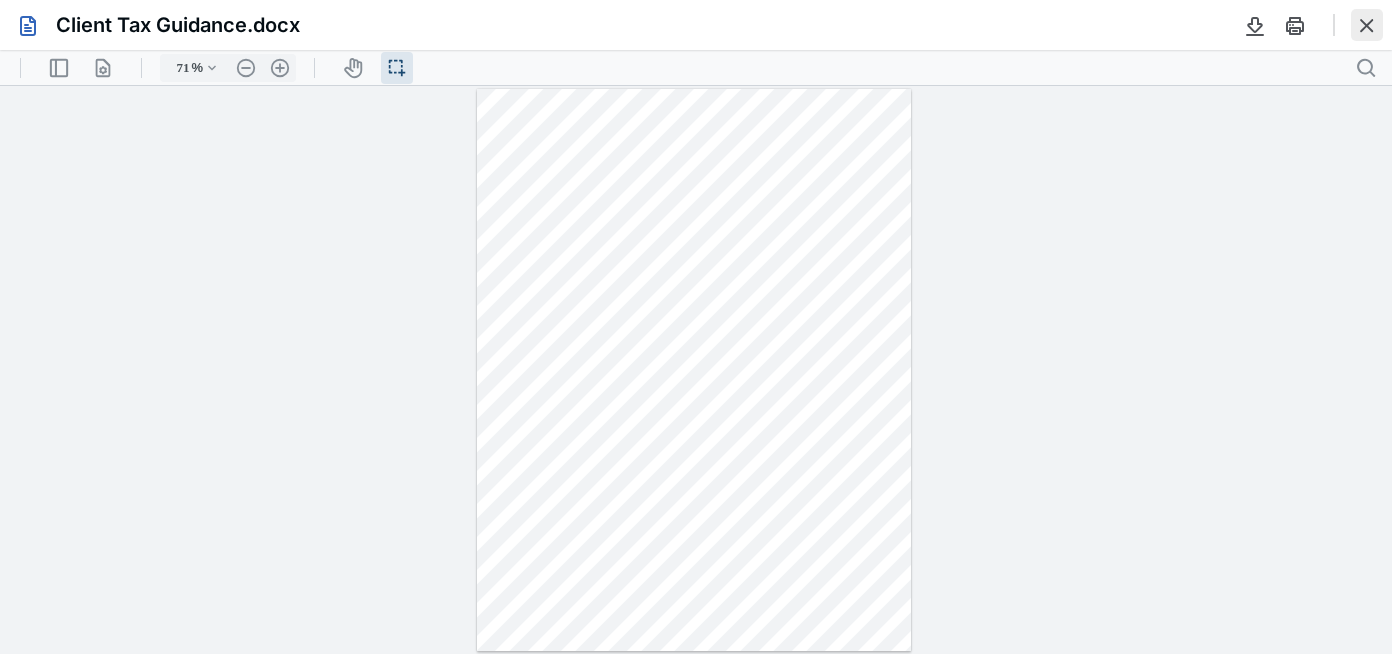 click at bounding box center [1367, 25] 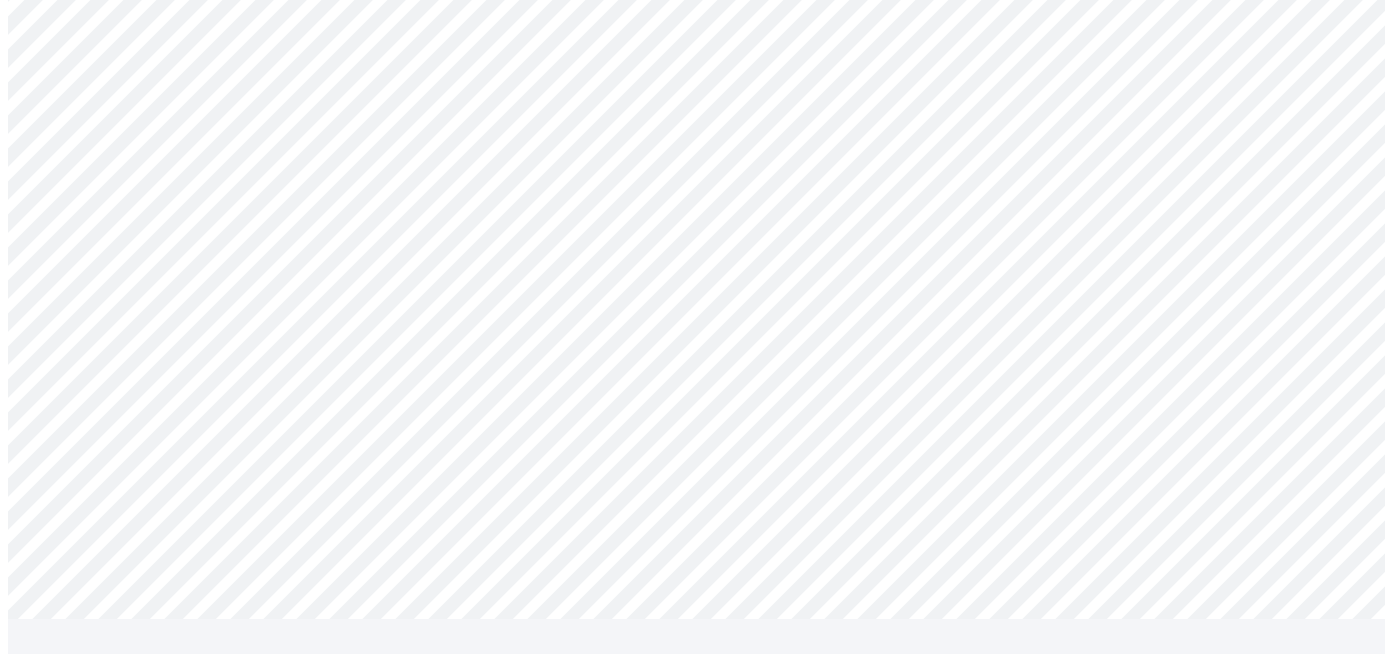 scroll, scrollTop: 0, scrollLeft: 0, axis: both 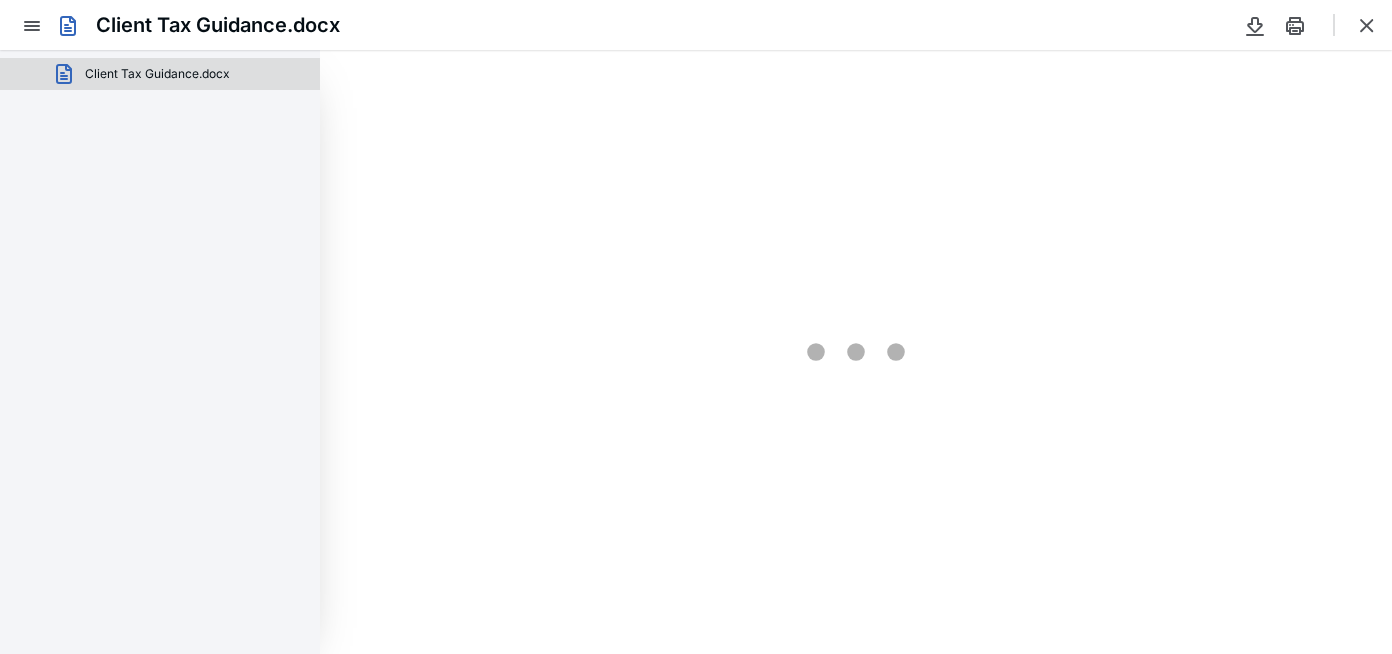 type on "71" 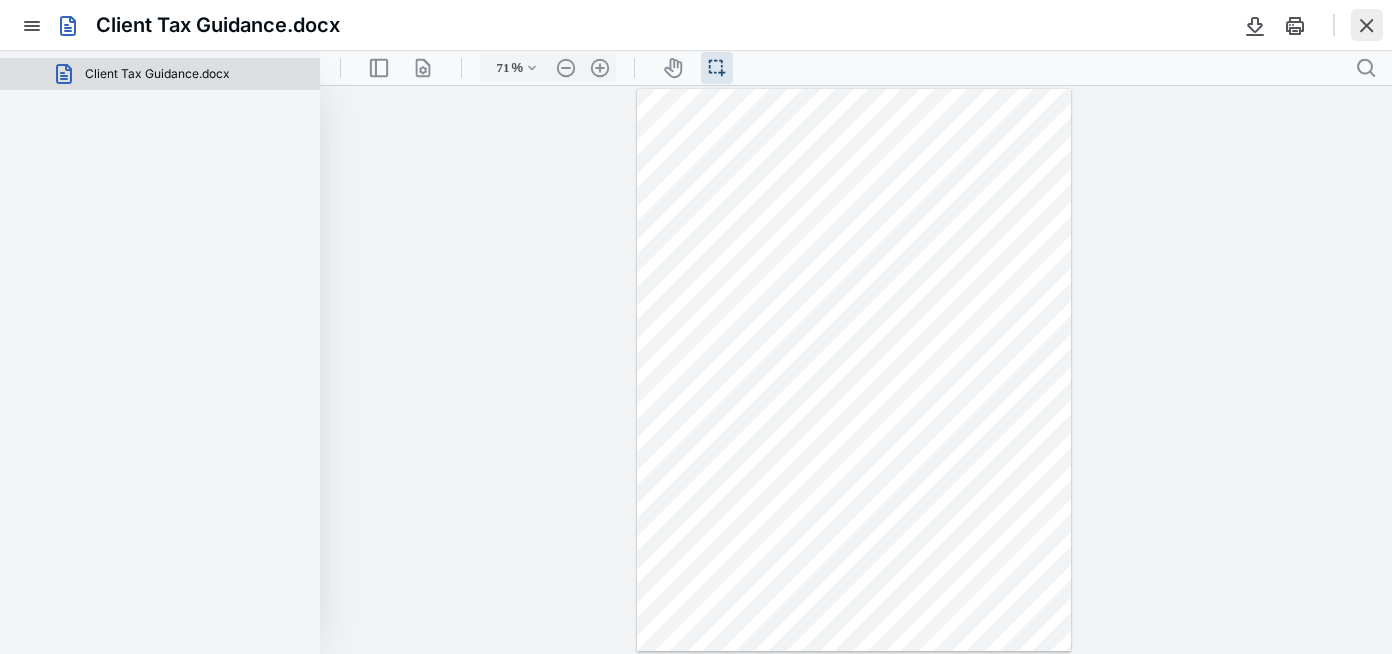 click at bounding box center (1367, 25) 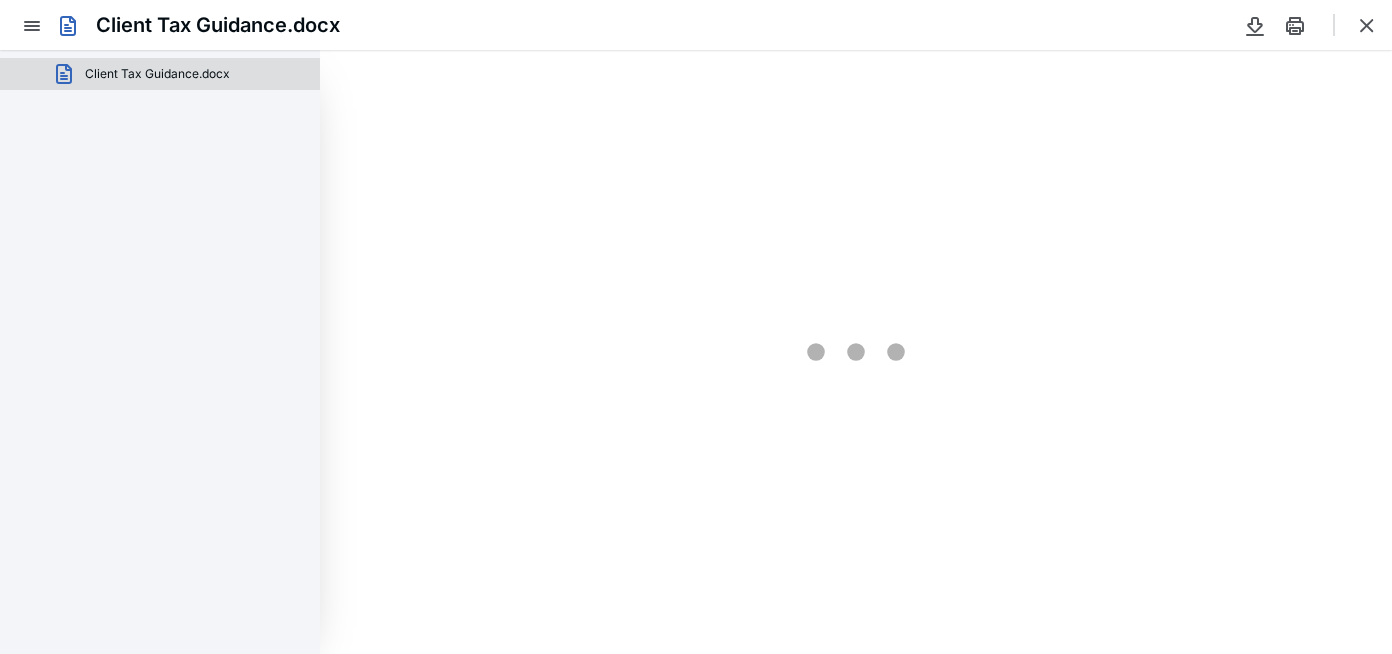 scroll, scrollTop: 0, scrollLeft: 0, axis: both 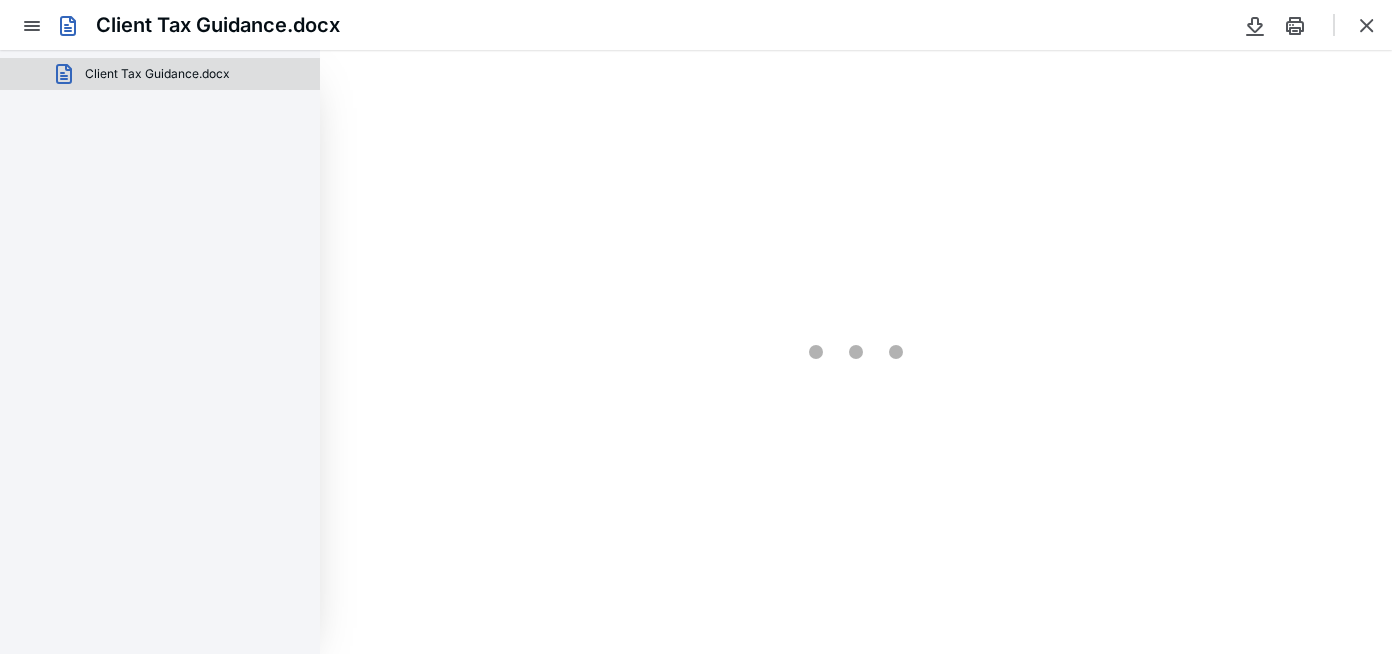 type on "71" 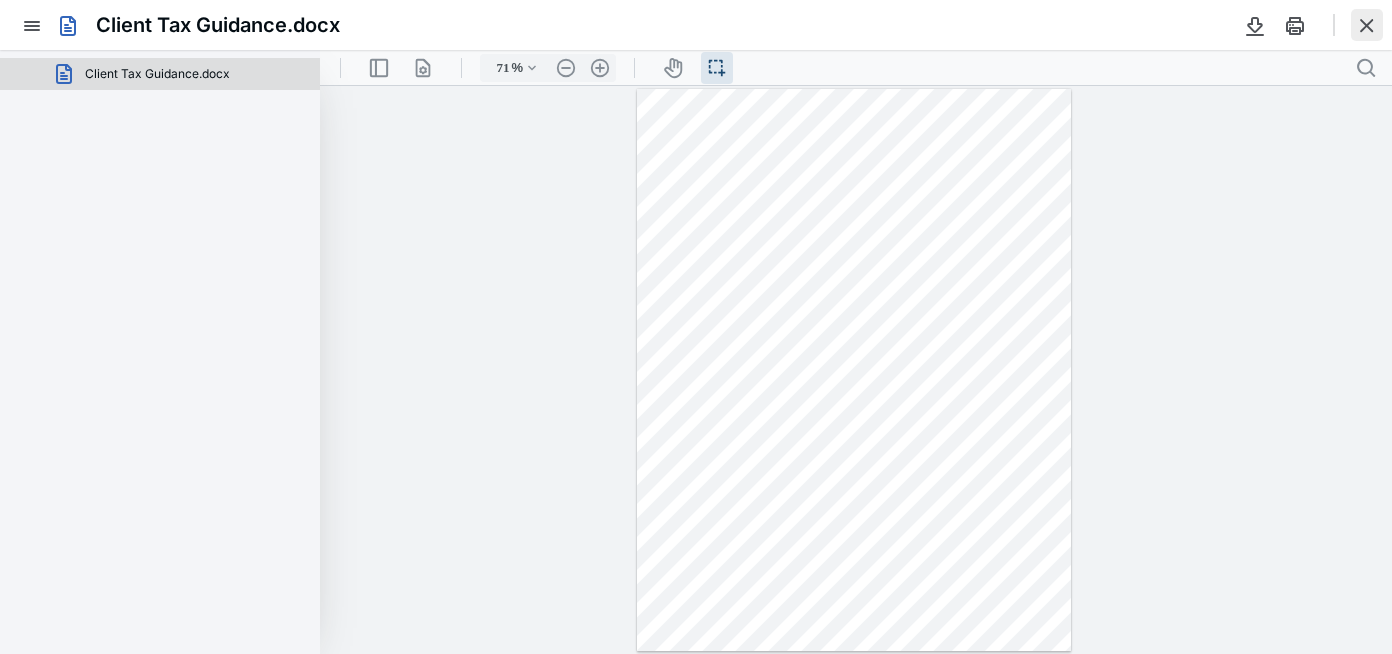 click at bounding box center [1367, 25] 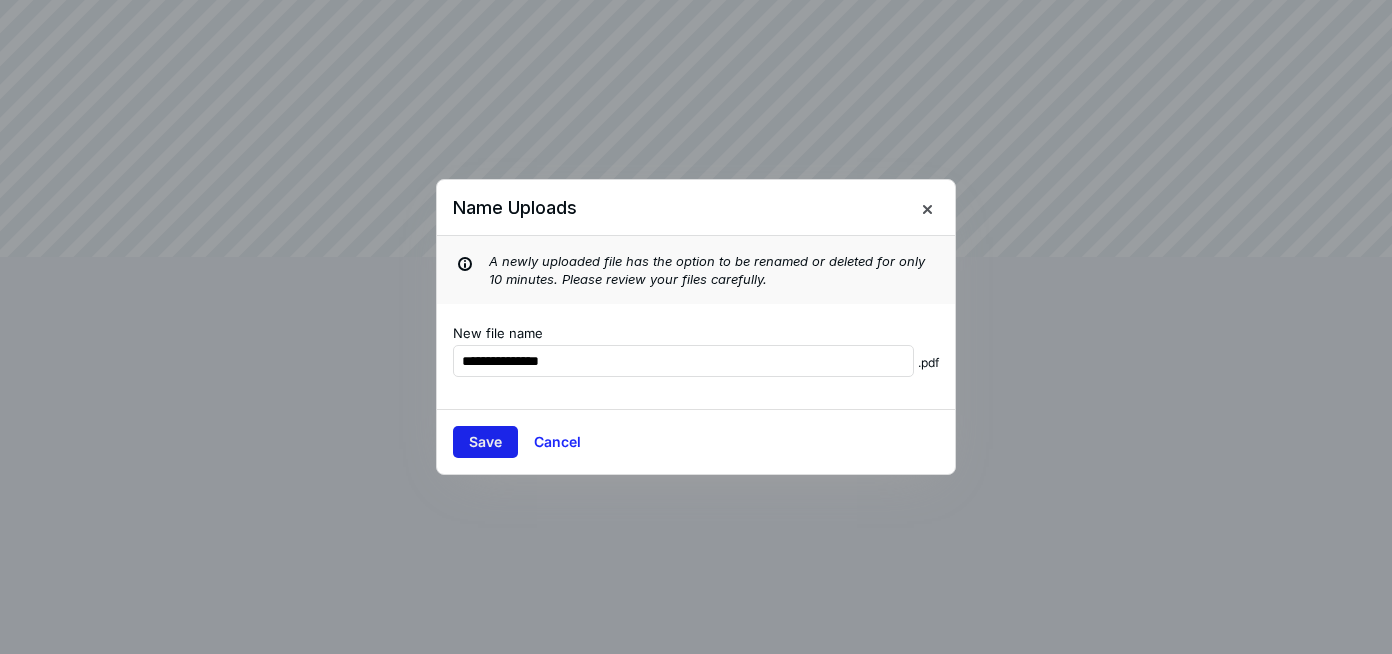 click on "Save" at bounding box center [485, 442] 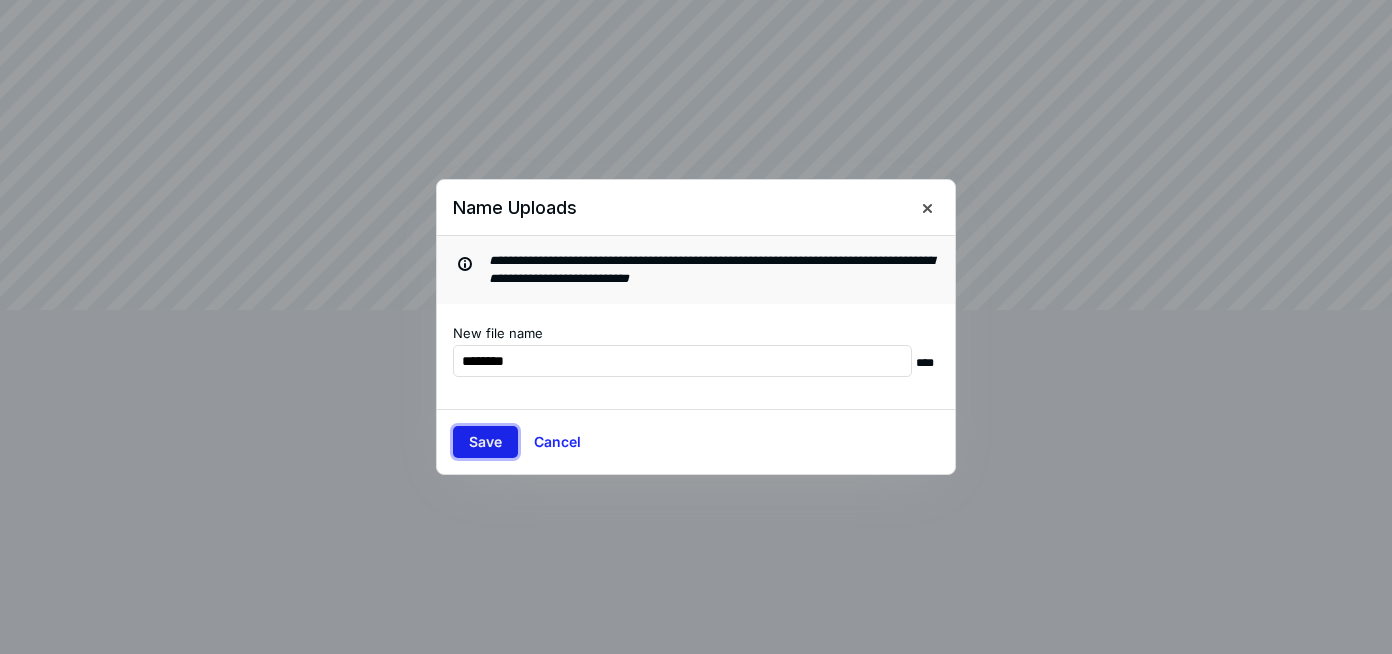 click on "Save" at bounding box center [485, 442] 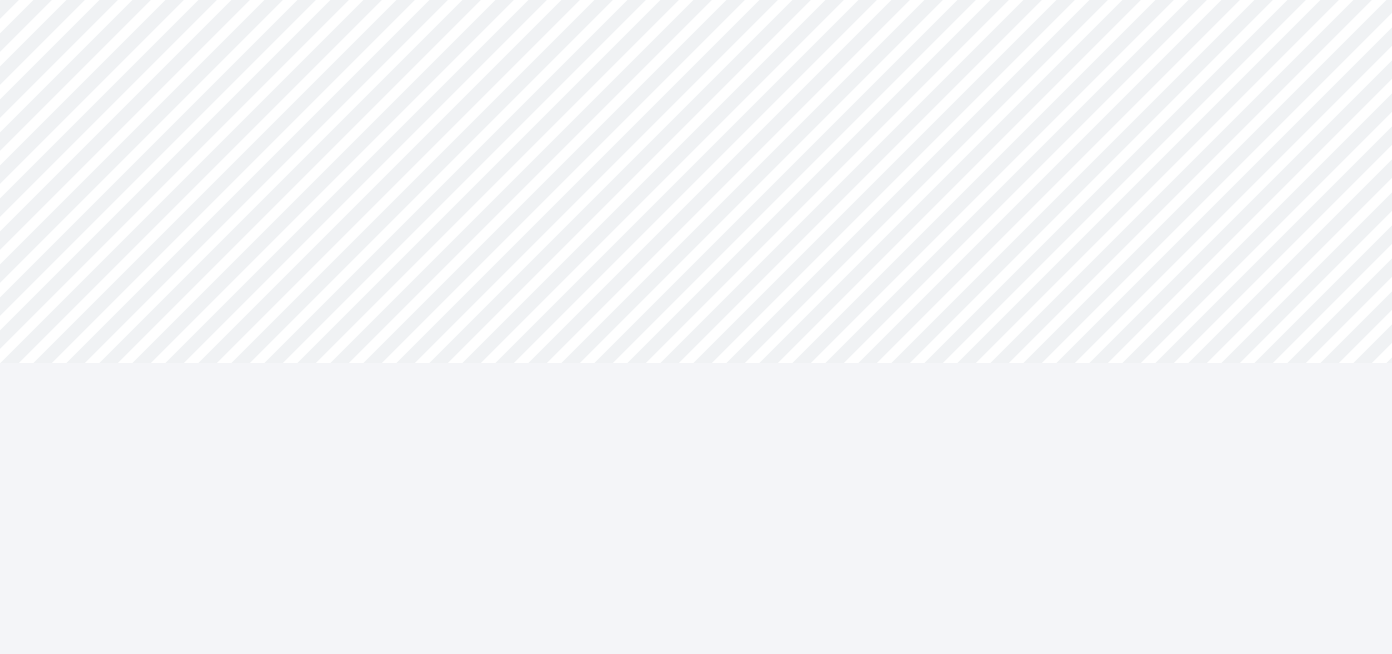 click on "**********" at bounding box center [696, 231] 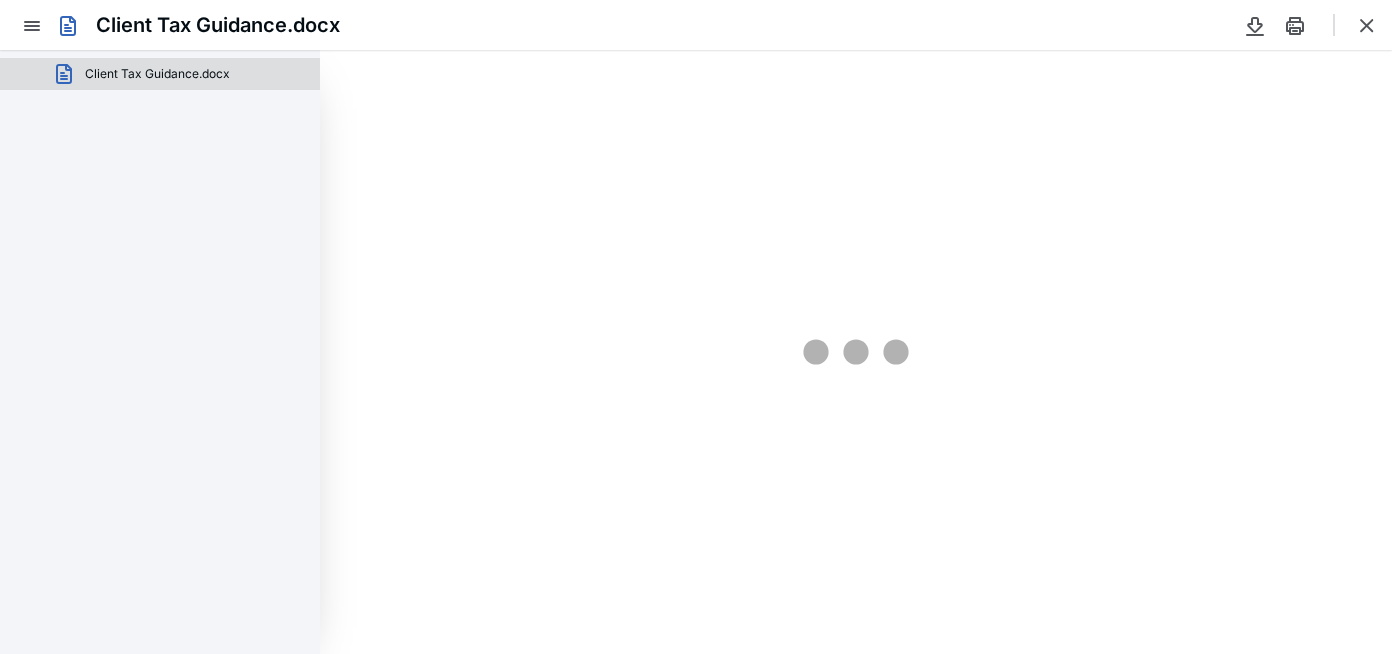 scroll, scrollTop: 0, scrollLeft: 0, axis: both 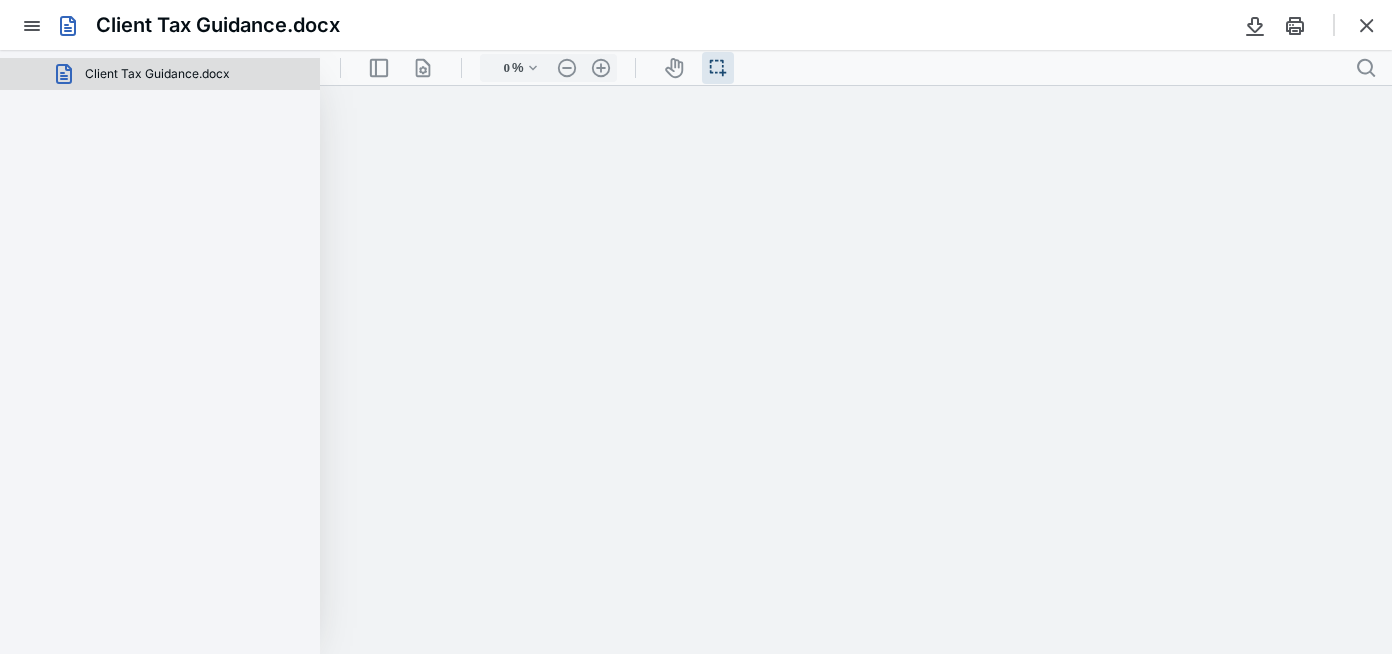 type on "71" 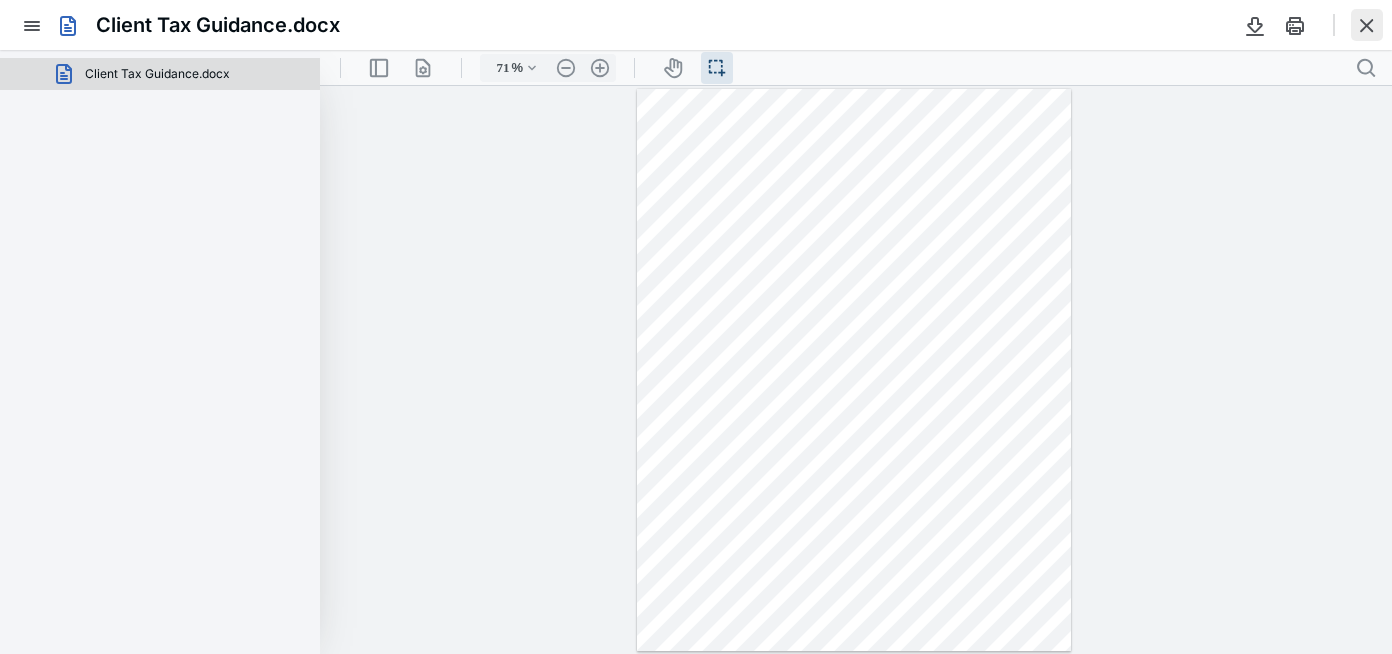 click at bounding box center [1367, 25] 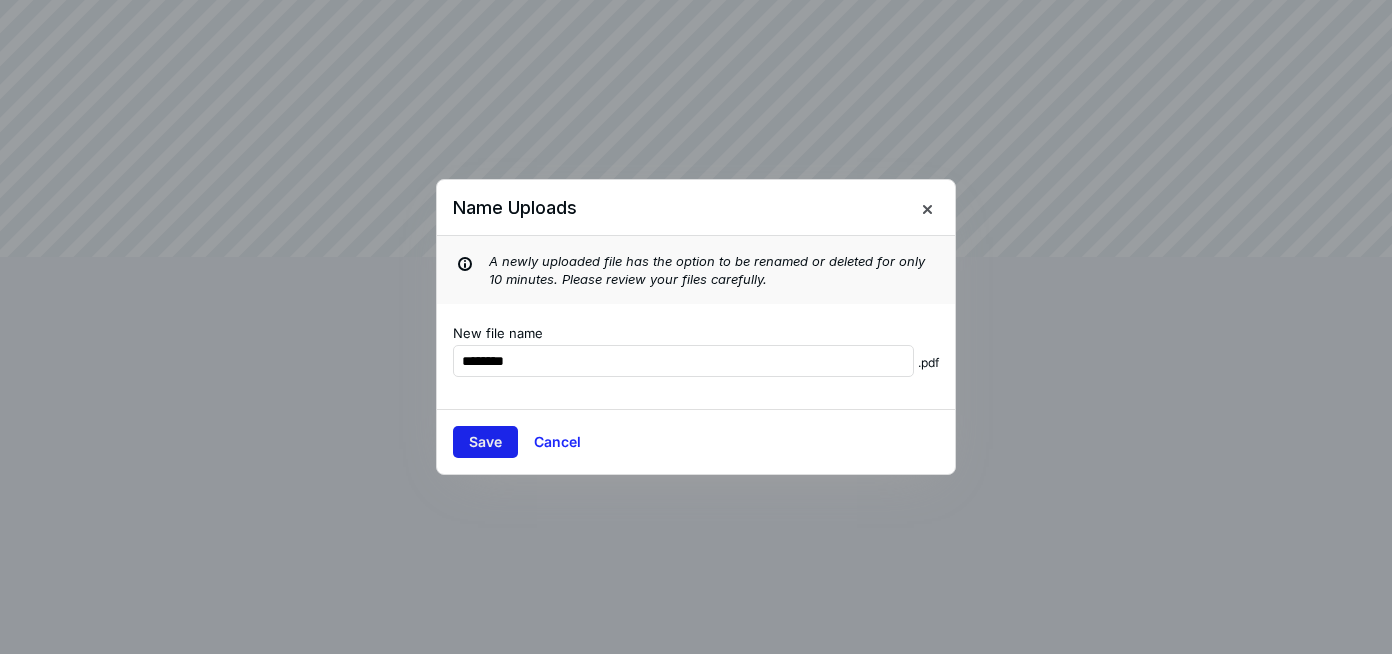 click on "Save" at bounding box center (485, 442) 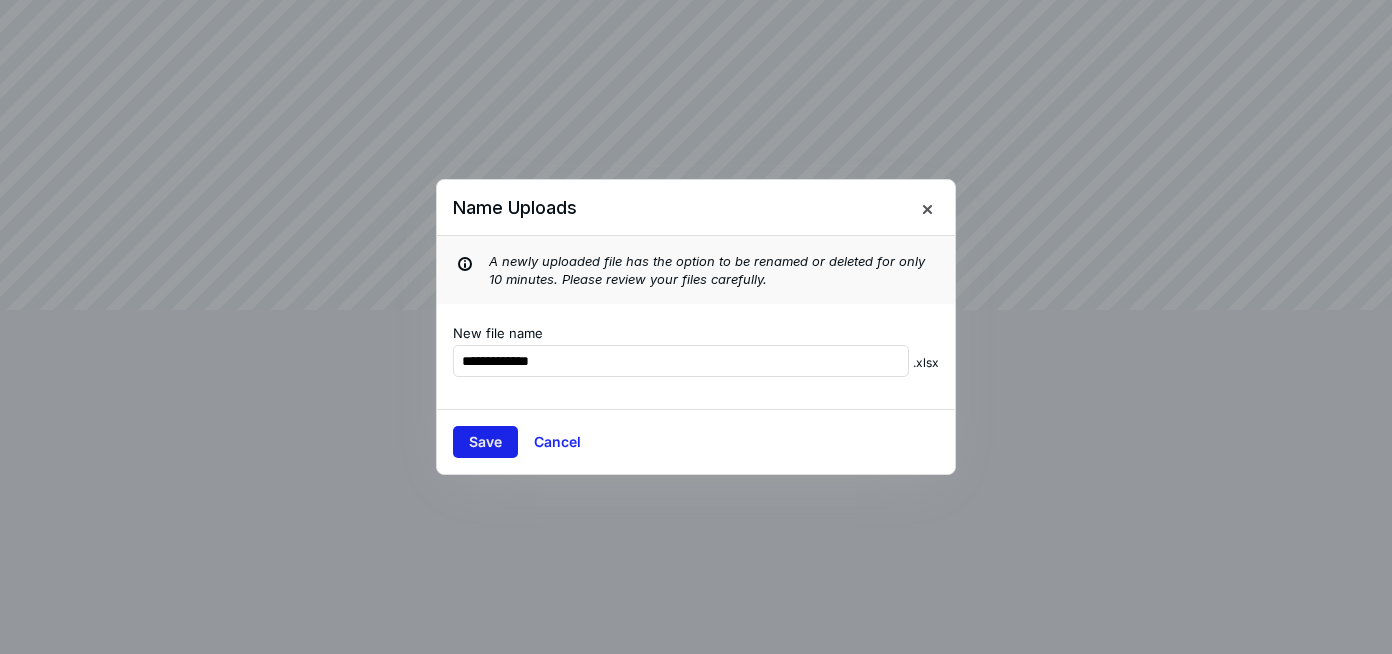 click on "Save" at bounding box center [485, 442] 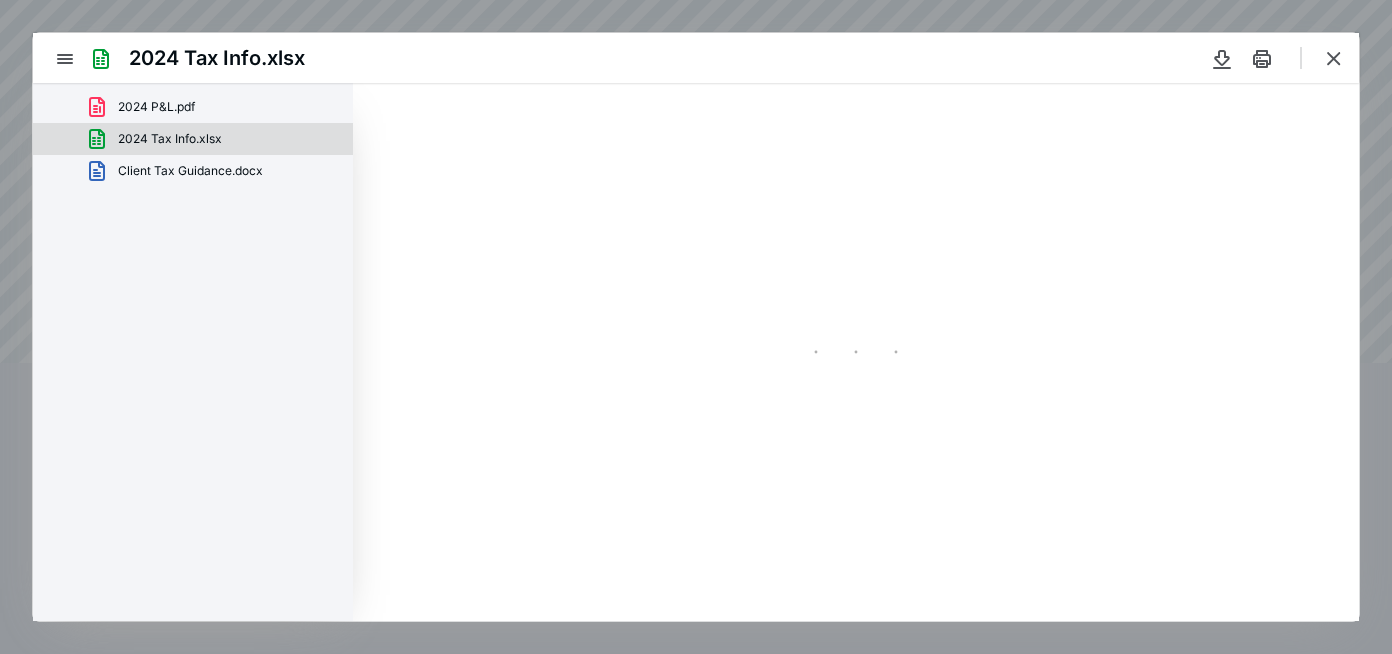 scroll, scrollTop: 0, scrollLeft: 0, axis: both 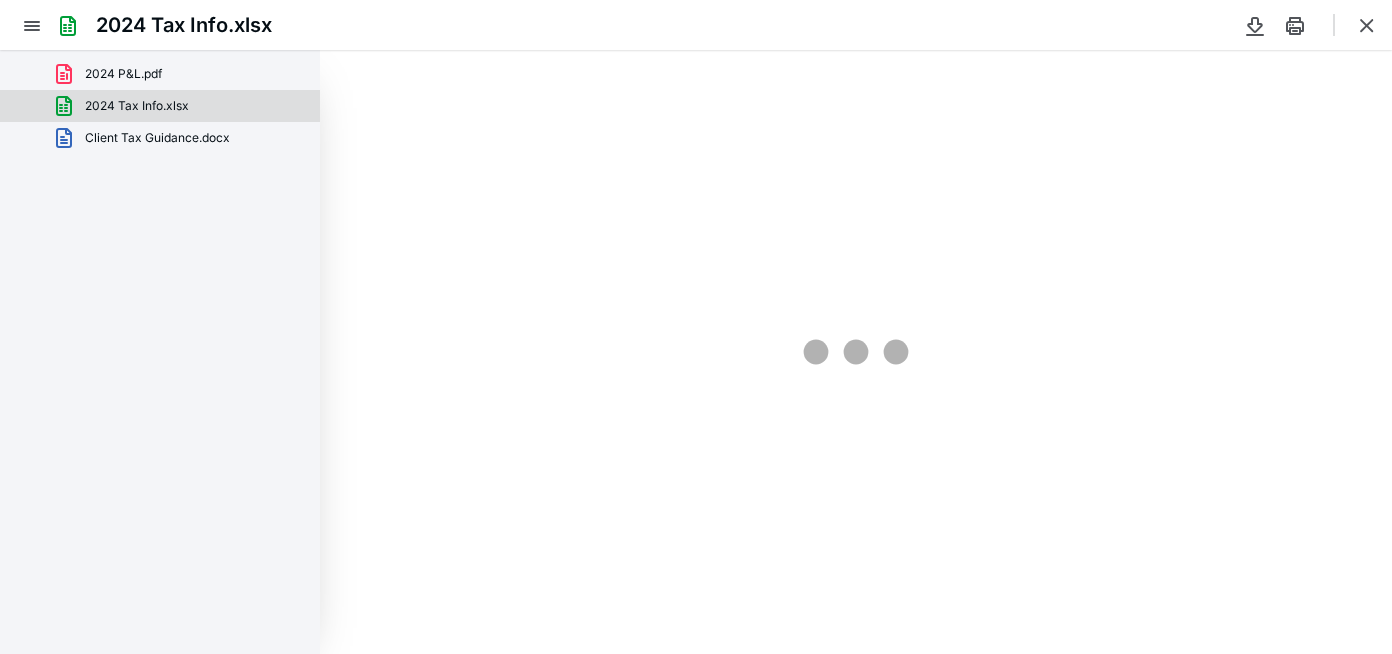 type on "133" 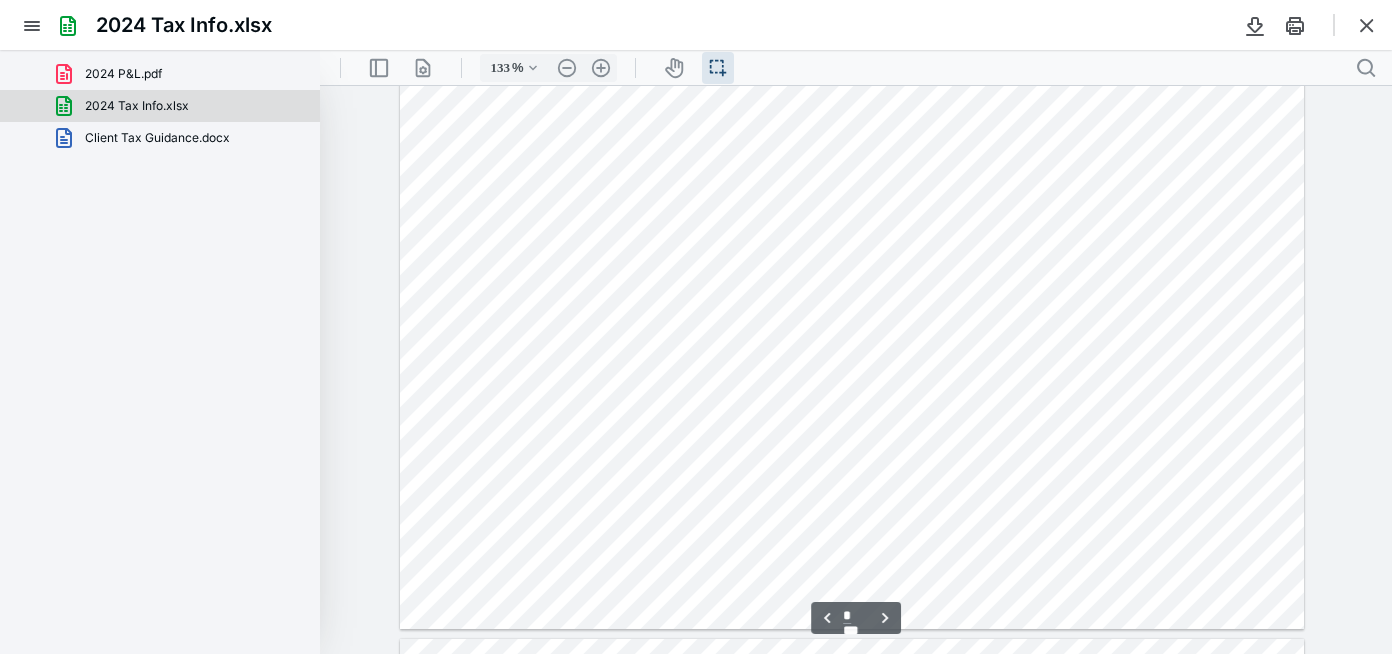 scroll, scrollTop: 411, scrollLeft: 59, axis: both 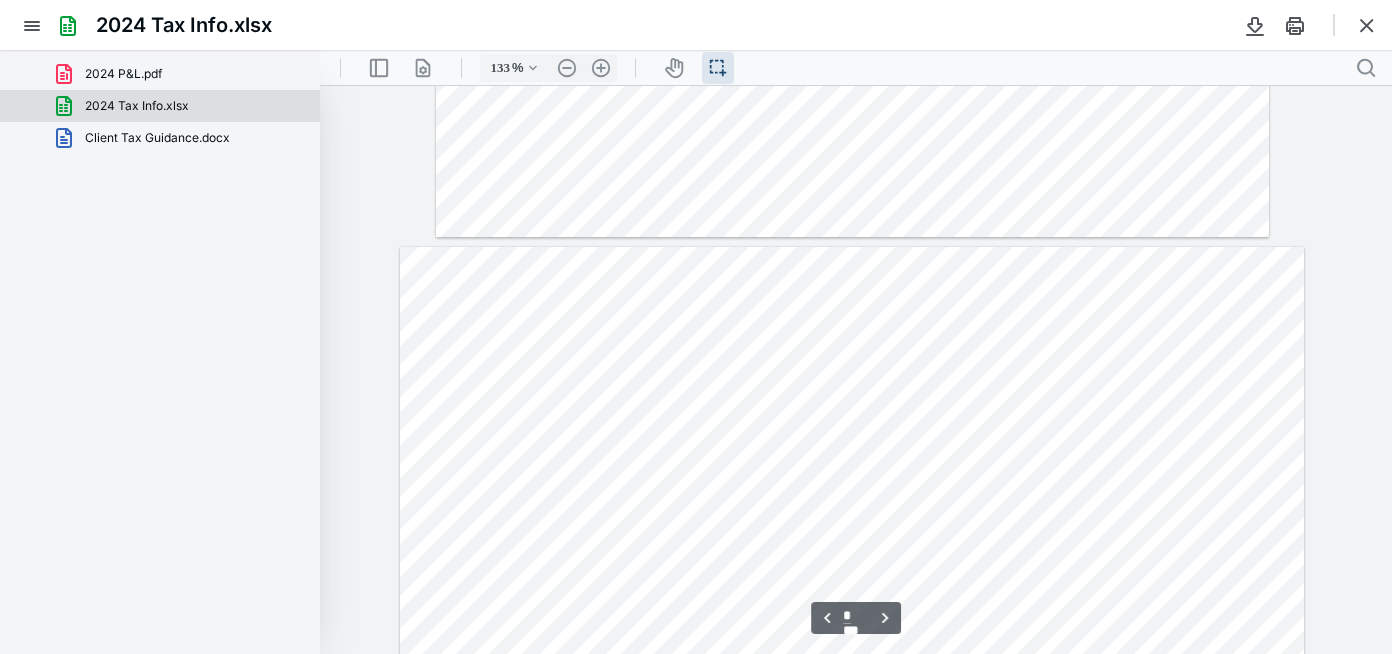 type on "*" 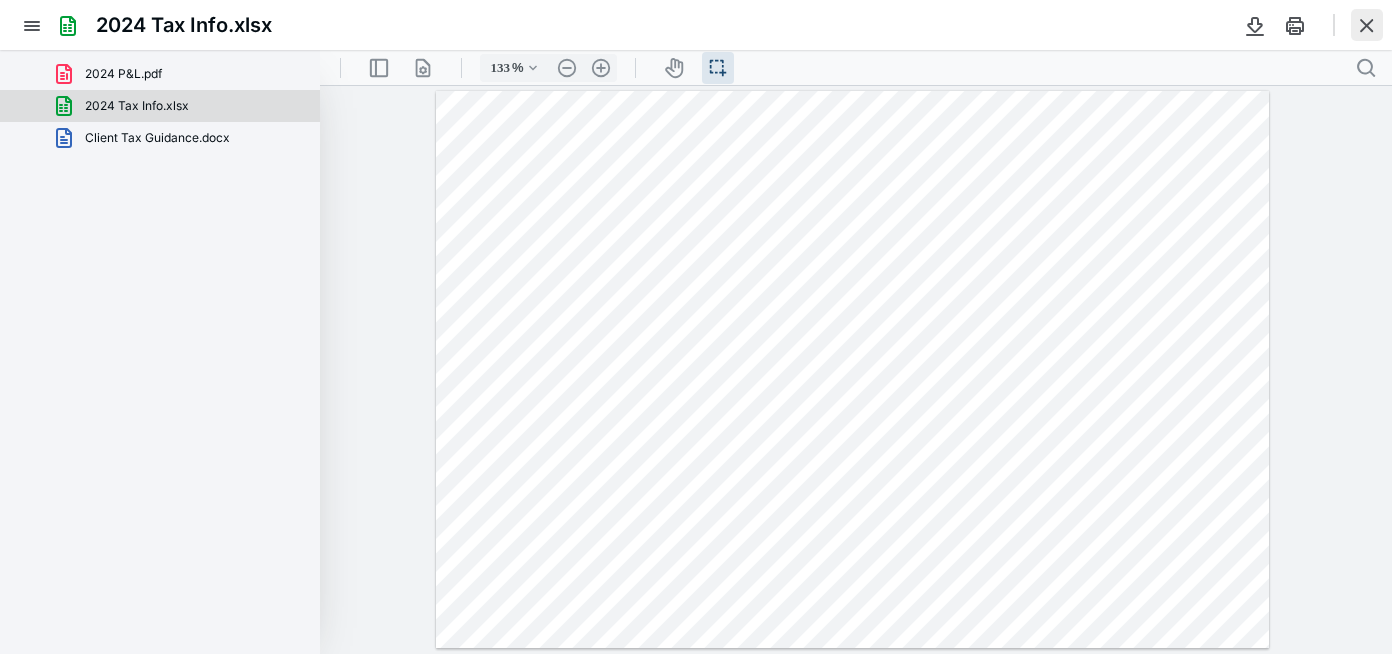 click at bounding box center [1367, 25] 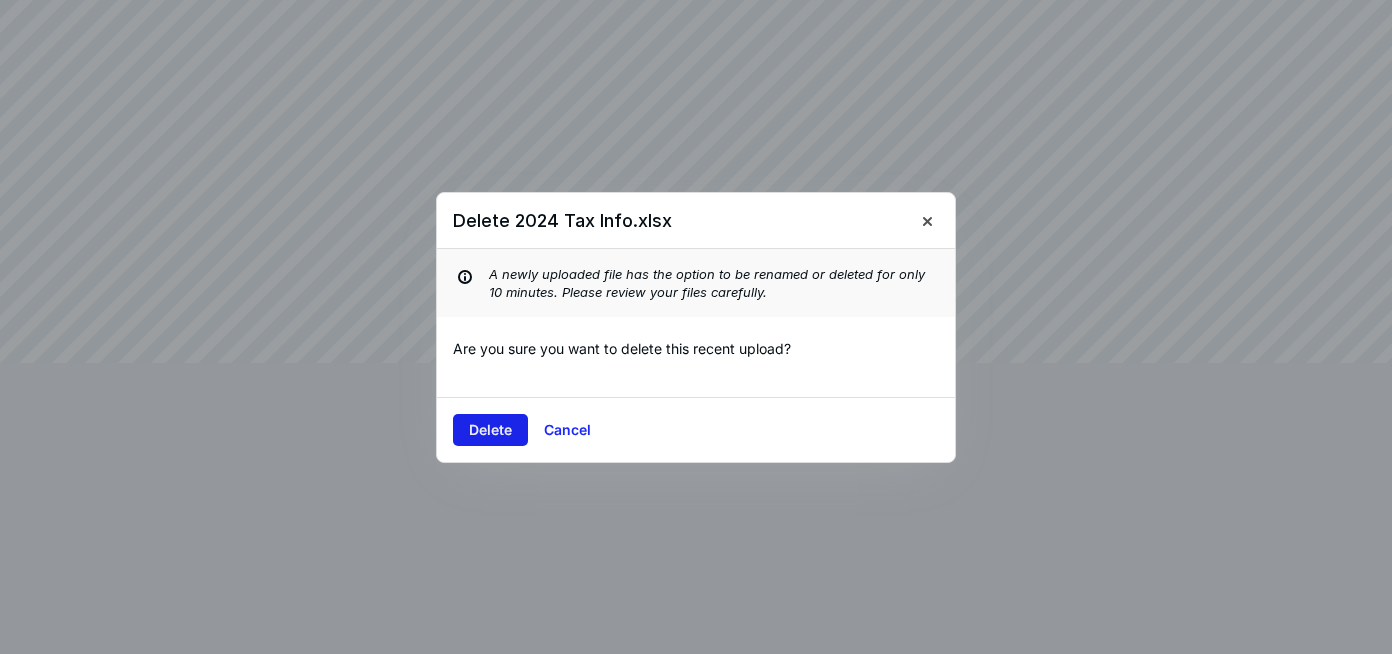 click on "Delete" at bounding box center (490, 430) 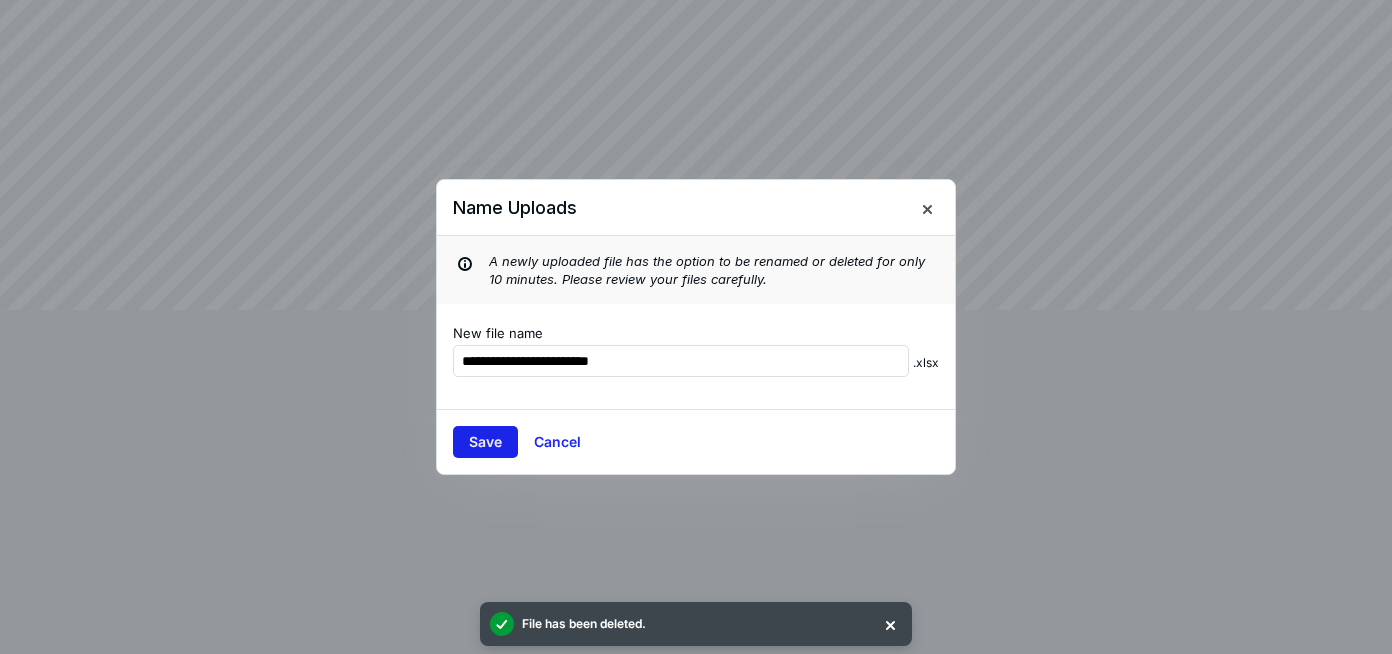 click on "Save" at bounding box center [485, 442] 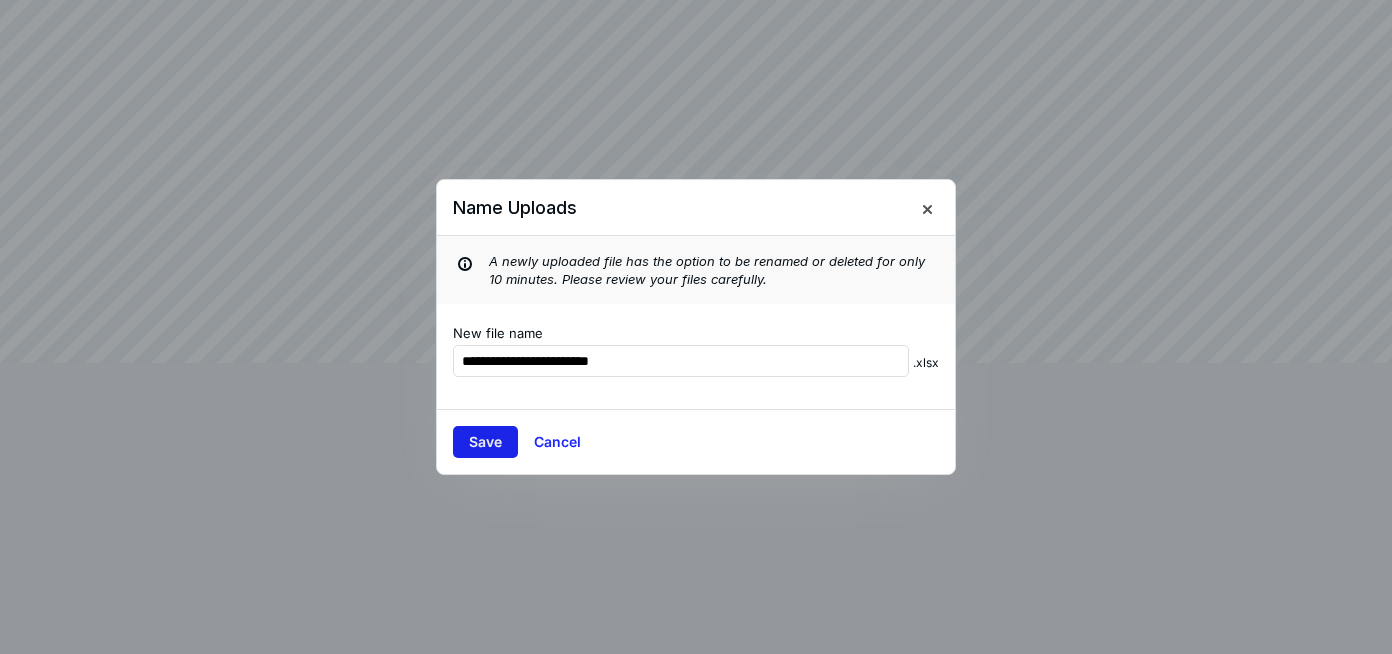 click on "Save" at bounding box center (485, 442) 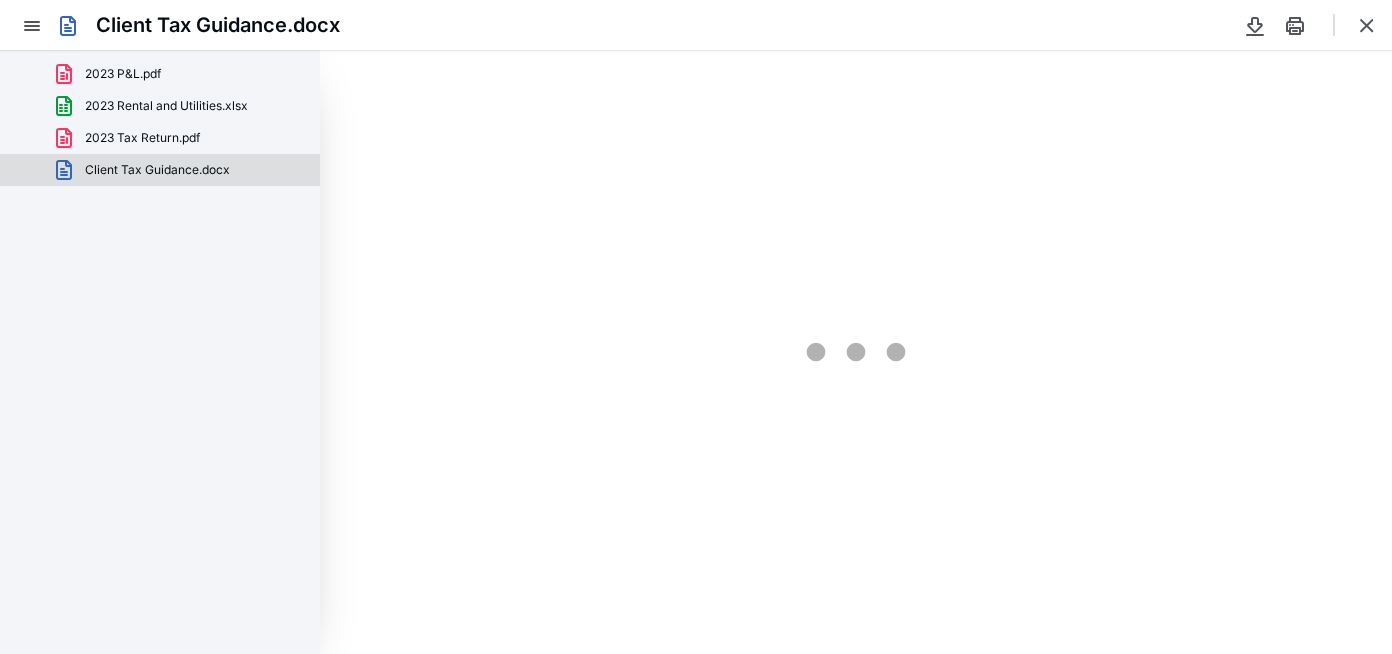 scroll, scrollTop: 0, scrollLeft: 0, axis: both 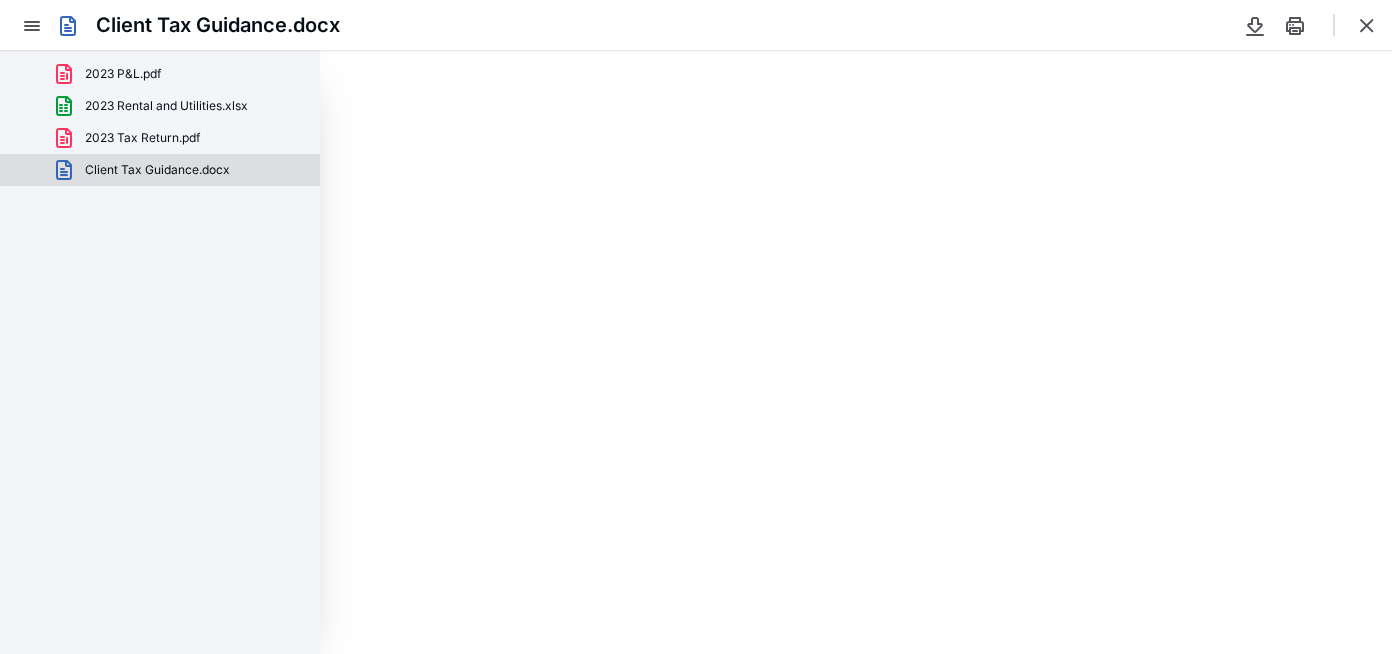 type on "71" 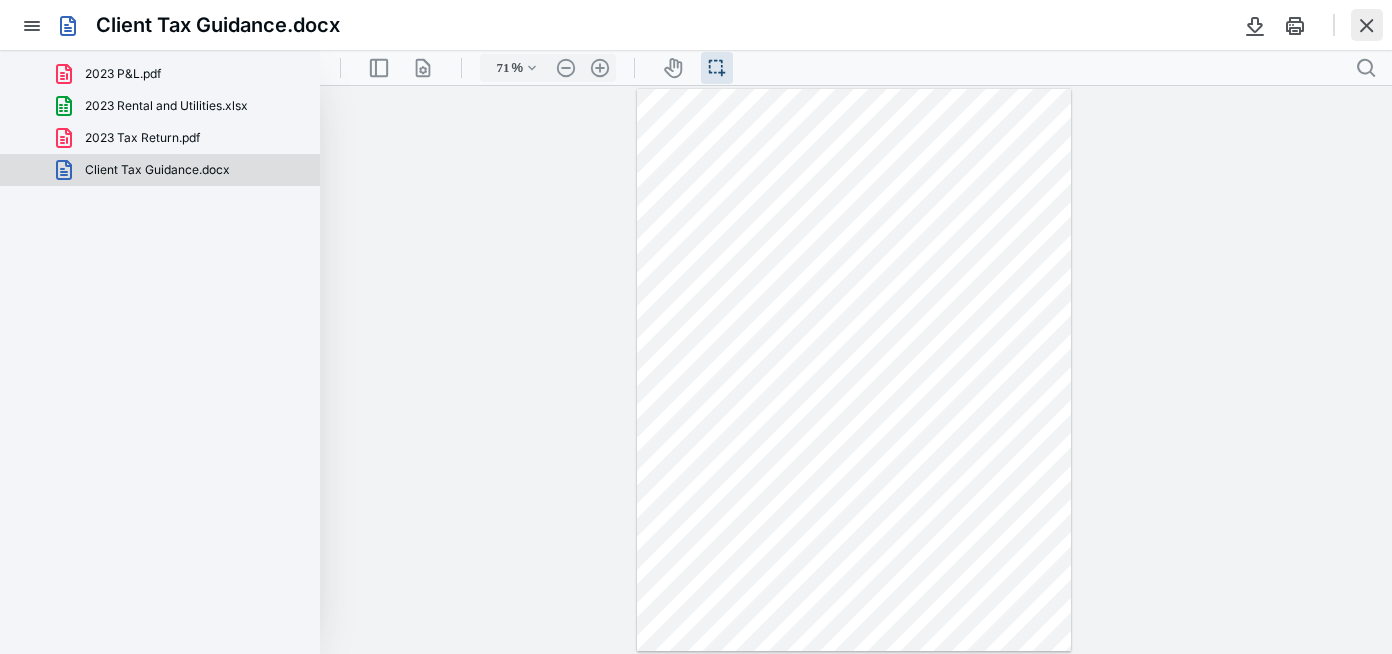 click at bounding box center [1367, 25] 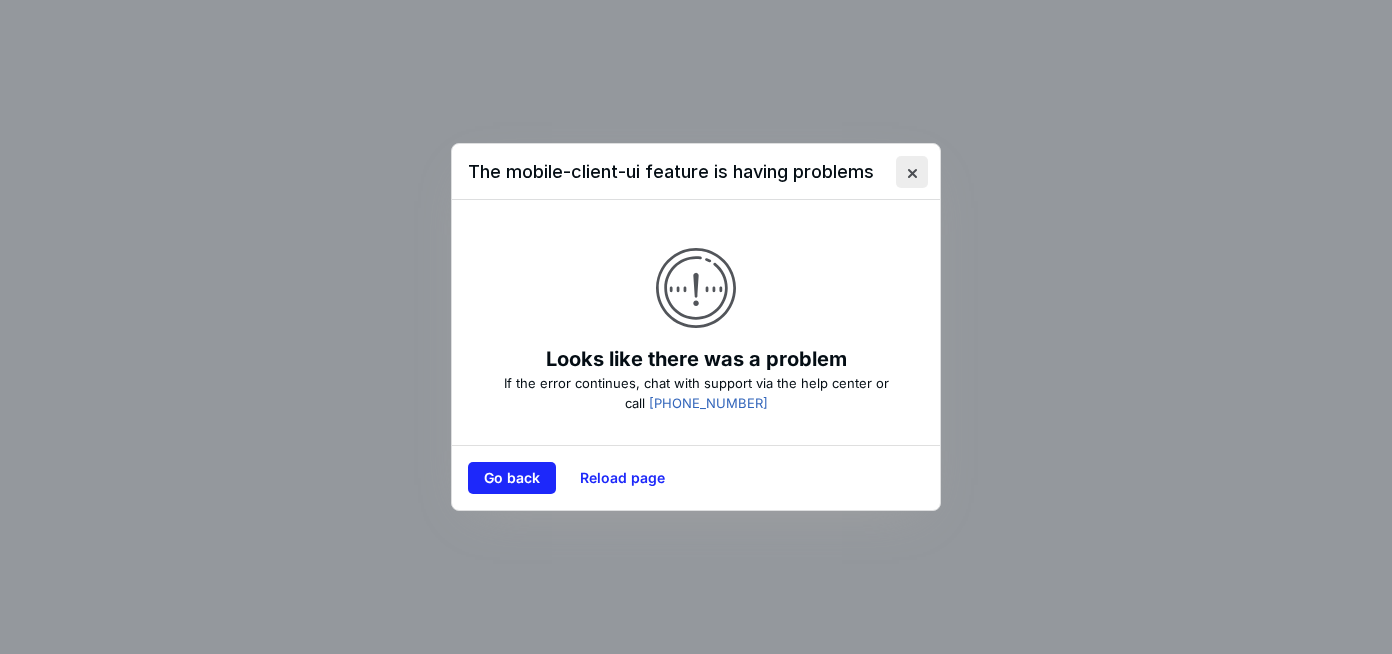 click at bounding box center [912, 172] 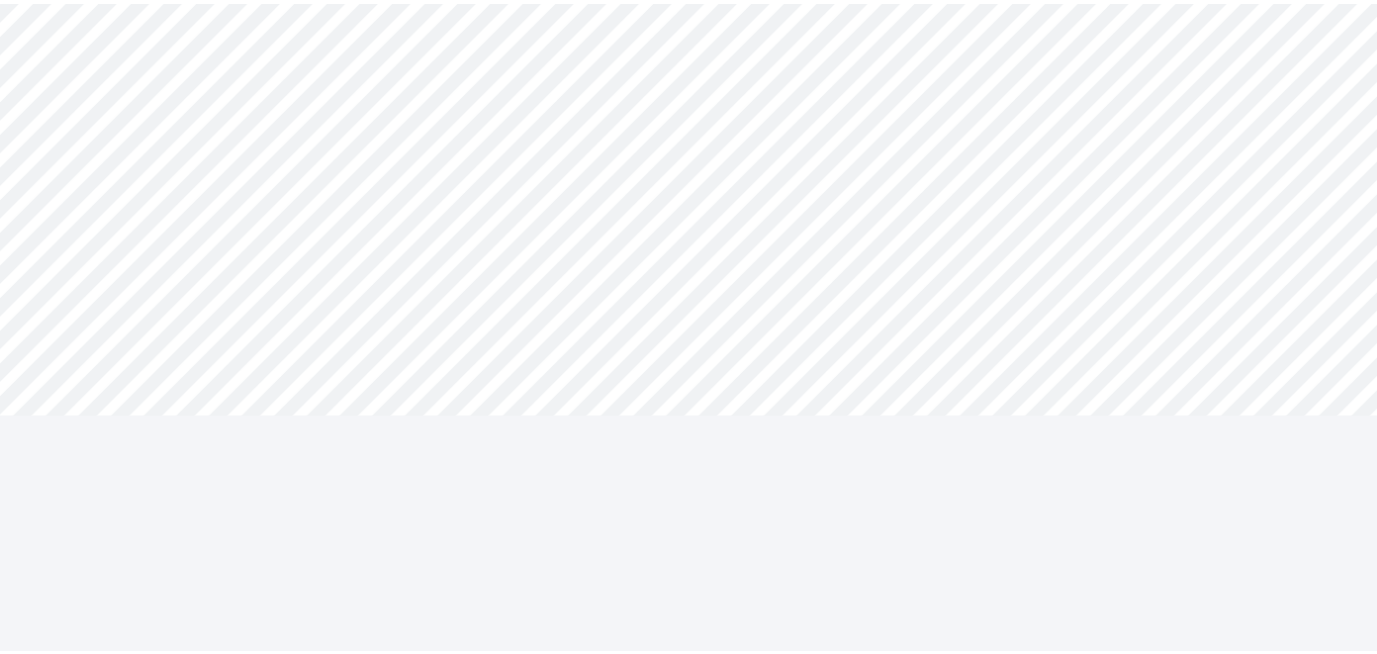 scroll, scrollTop: 0, scrollLeft: 0, axis: both 